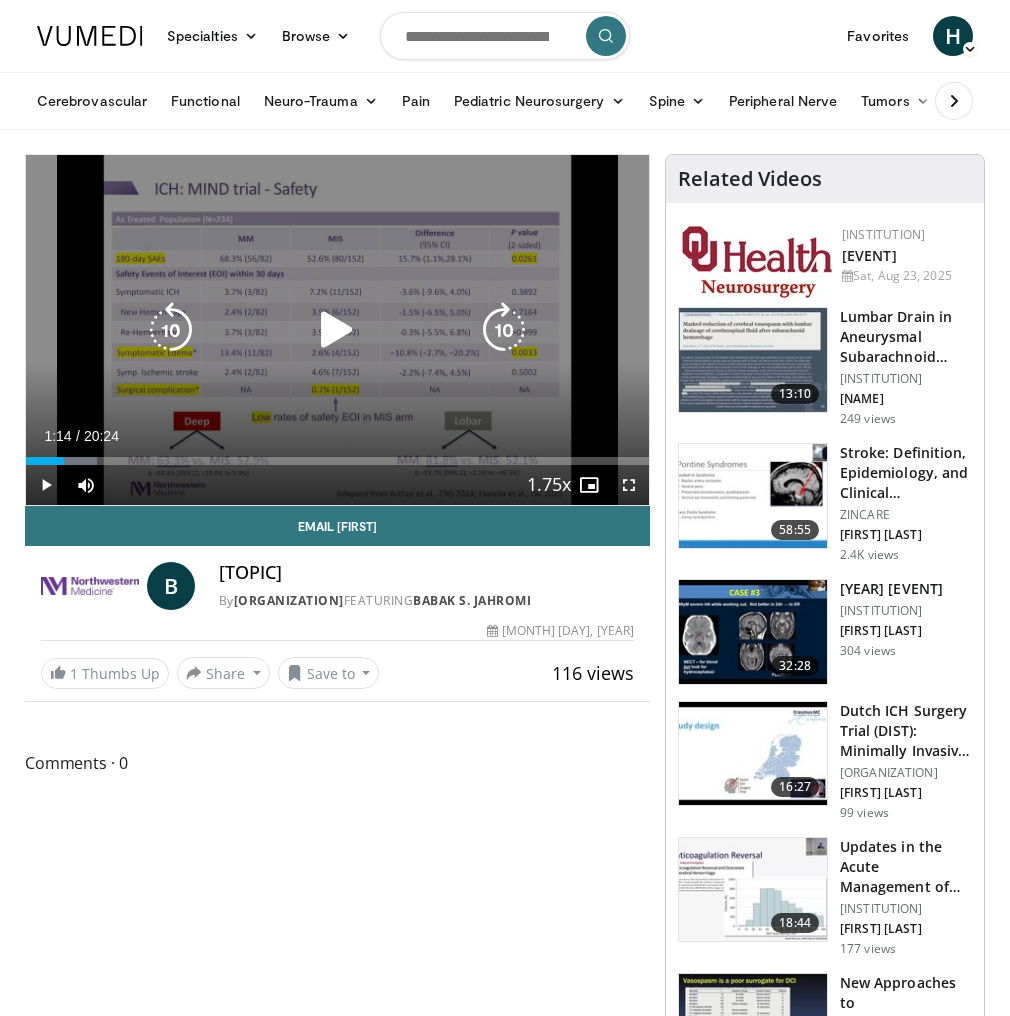 scroll, scrollTop: 0, scrollLeft: 0, axis: both 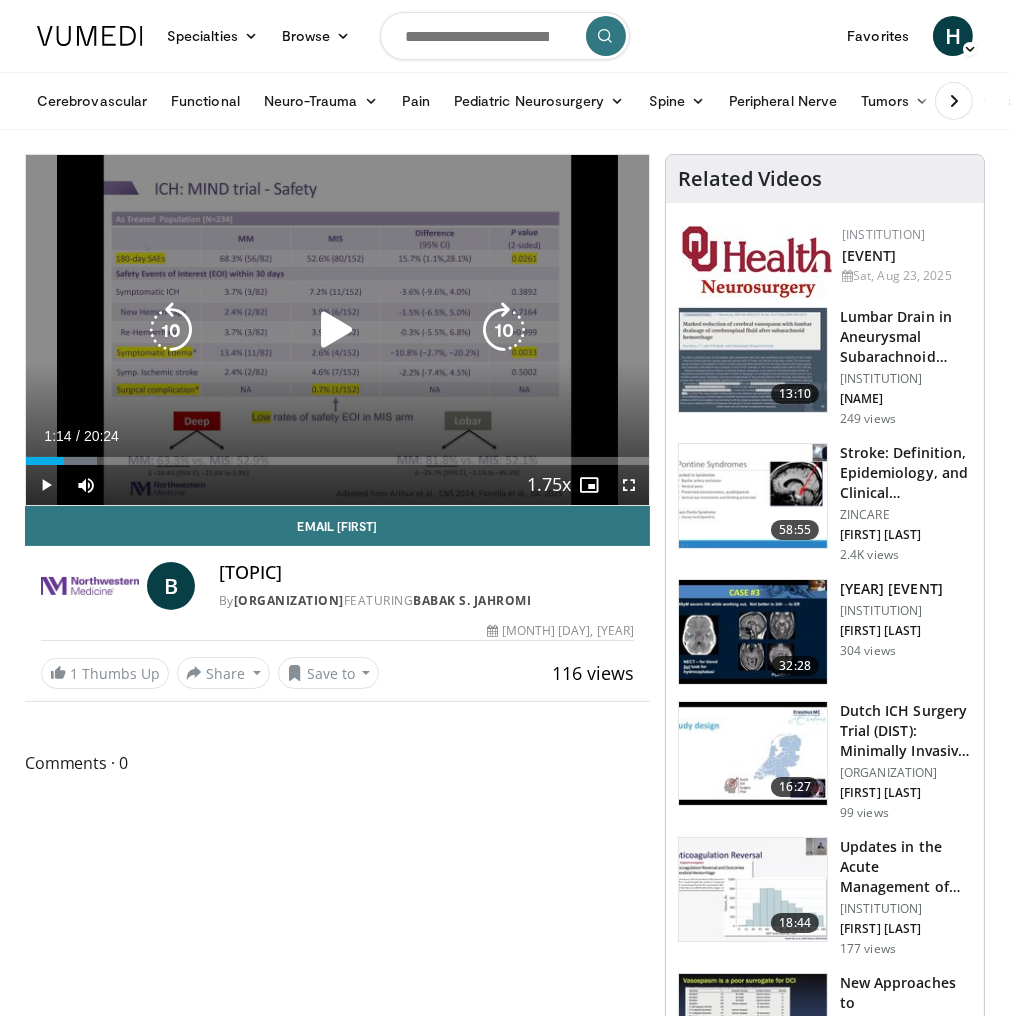 click on "[TIME]
Tap to unmute" at bounding box center (337, 330) 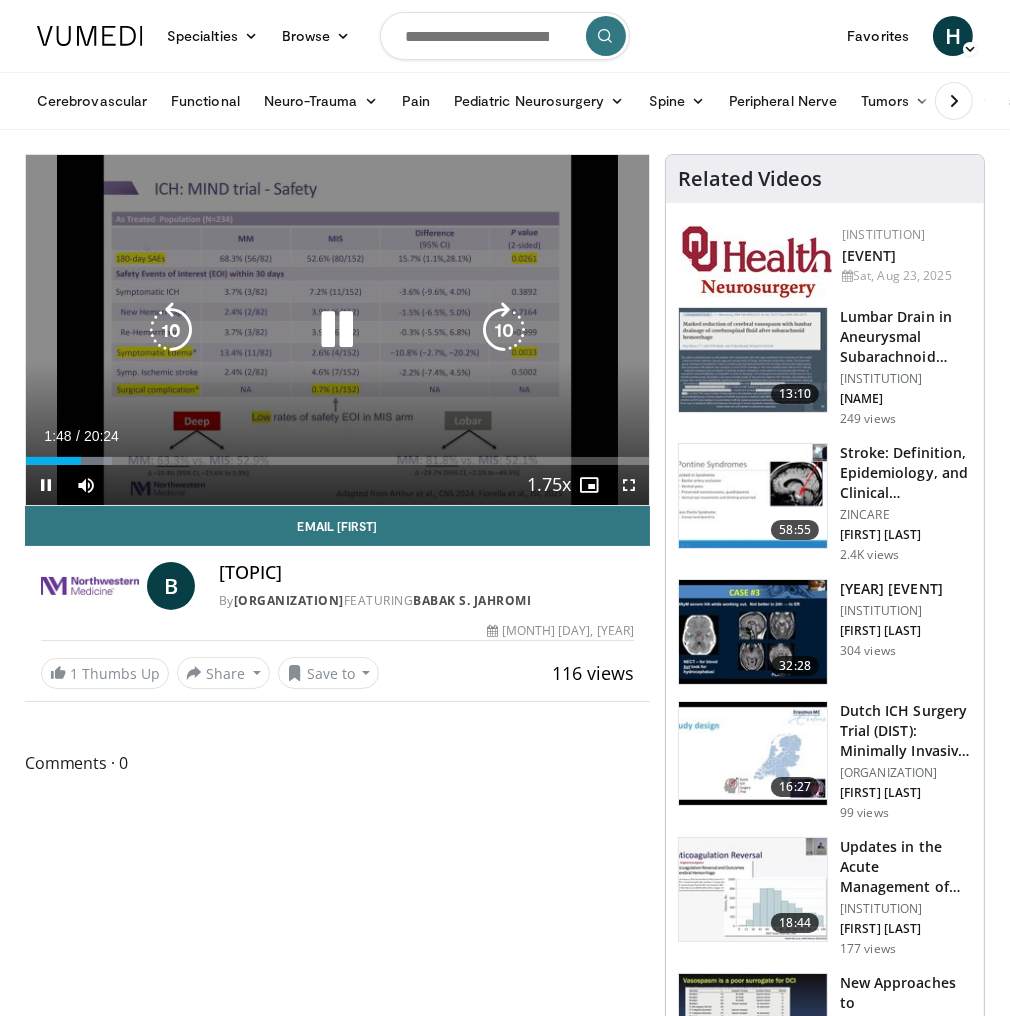 click at bounding box center [337, 330] 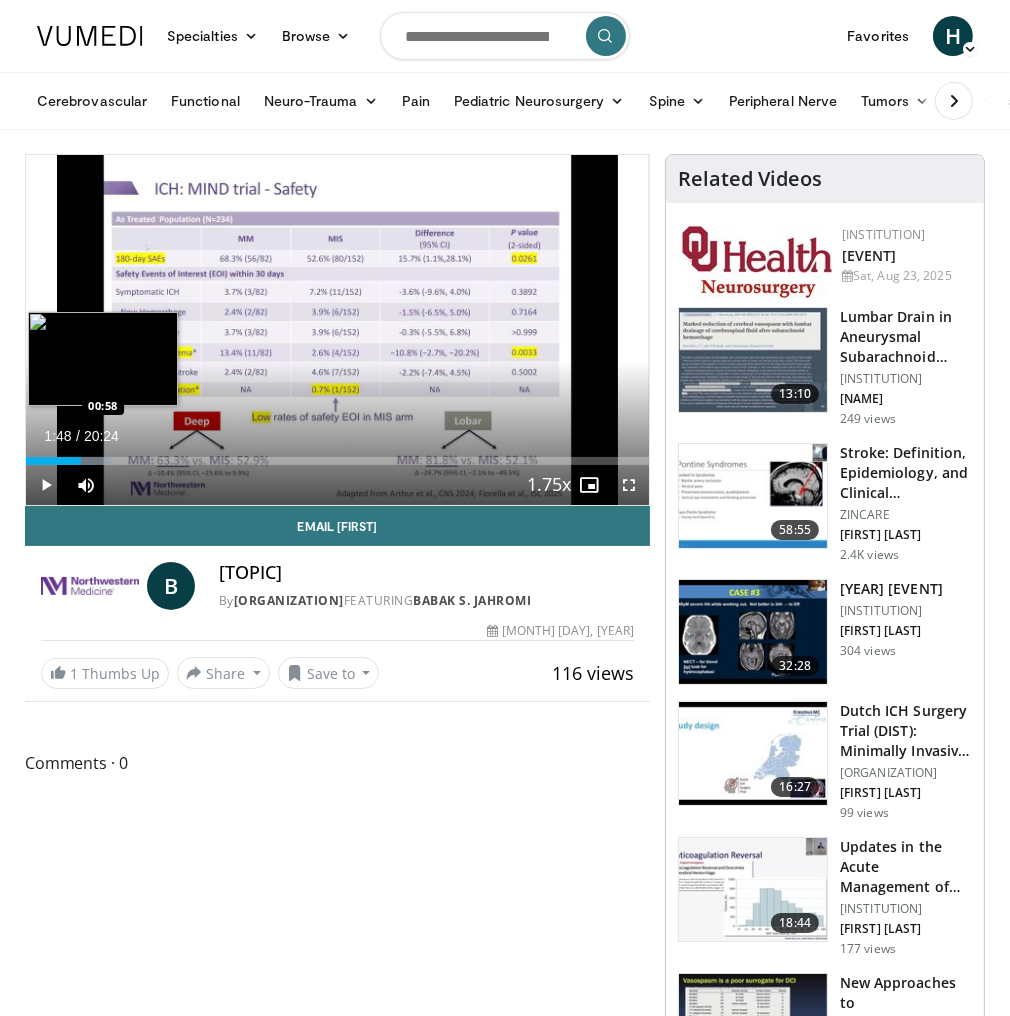 click on "Loaded :  13.89% 01:48 00:58" at bounding box center [337, 461] 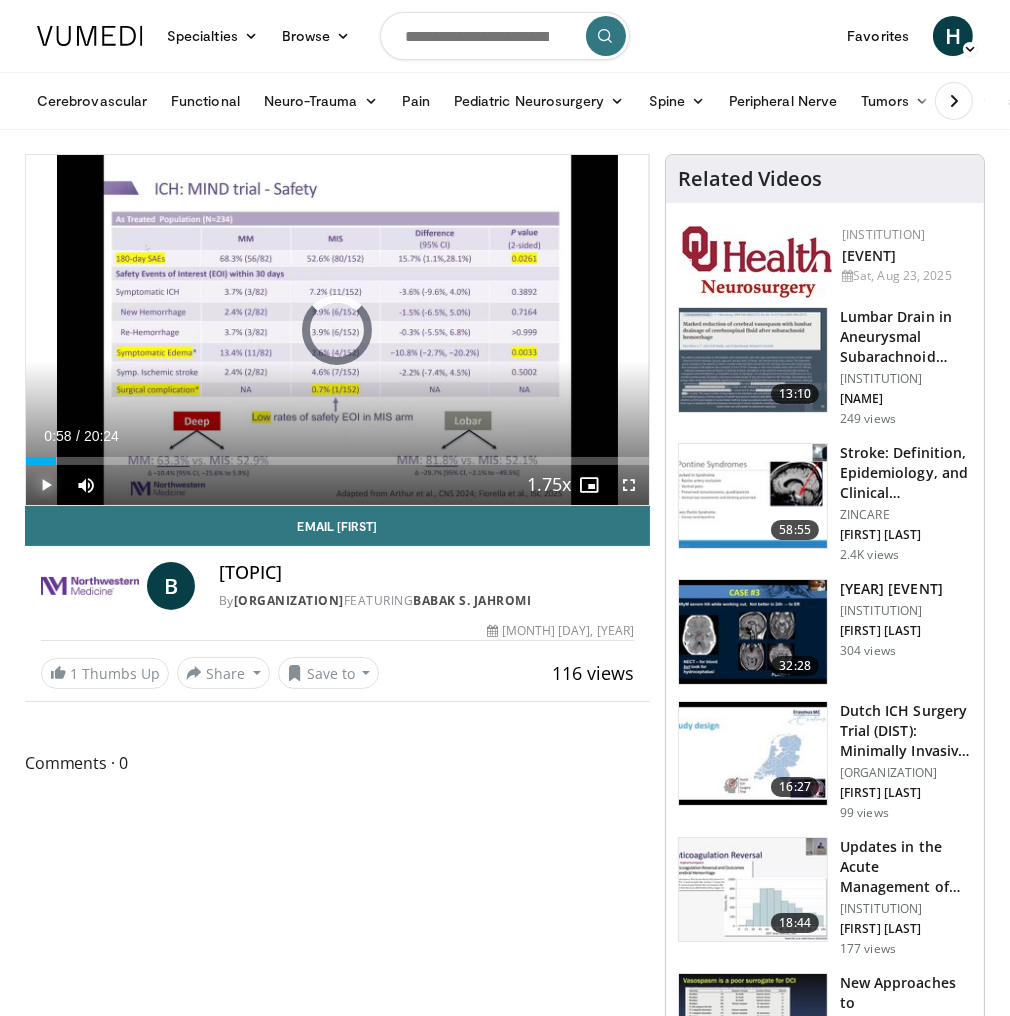 click at bounding box center (46, 485) 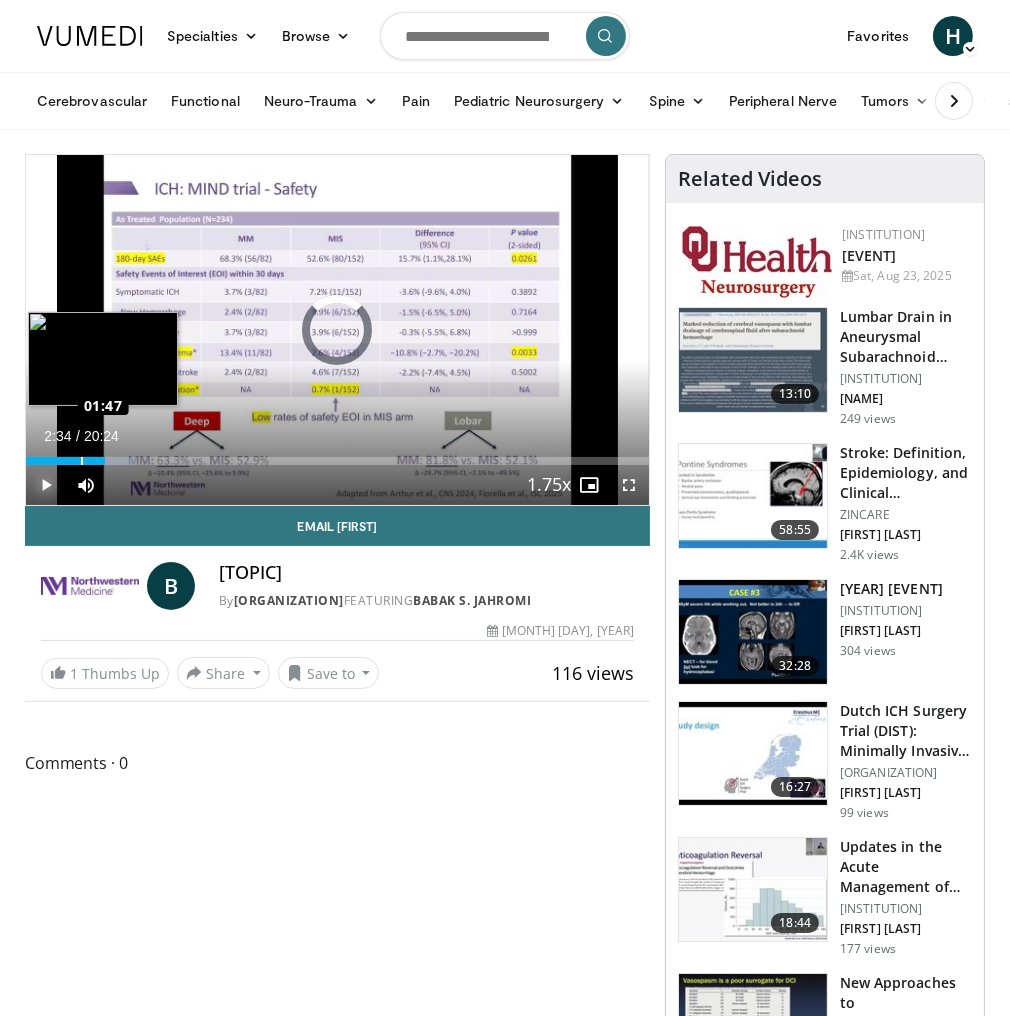 click on "Loaded :  17.83% 01:47 01:47" at bounding box center (337, 461) 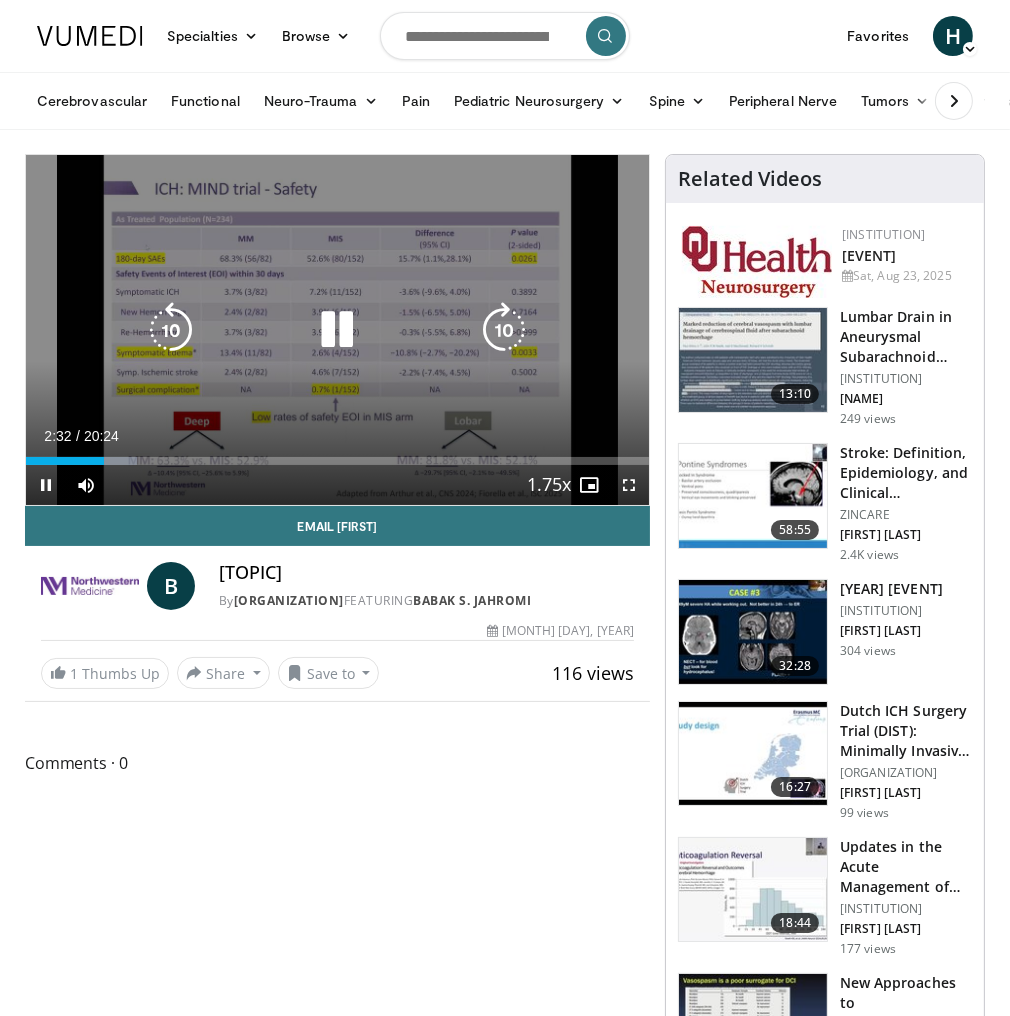 drag, startPoint x: 323, startPoint y: 326, endPoint x: 363, endPoint y: 327, distance: 40.012497 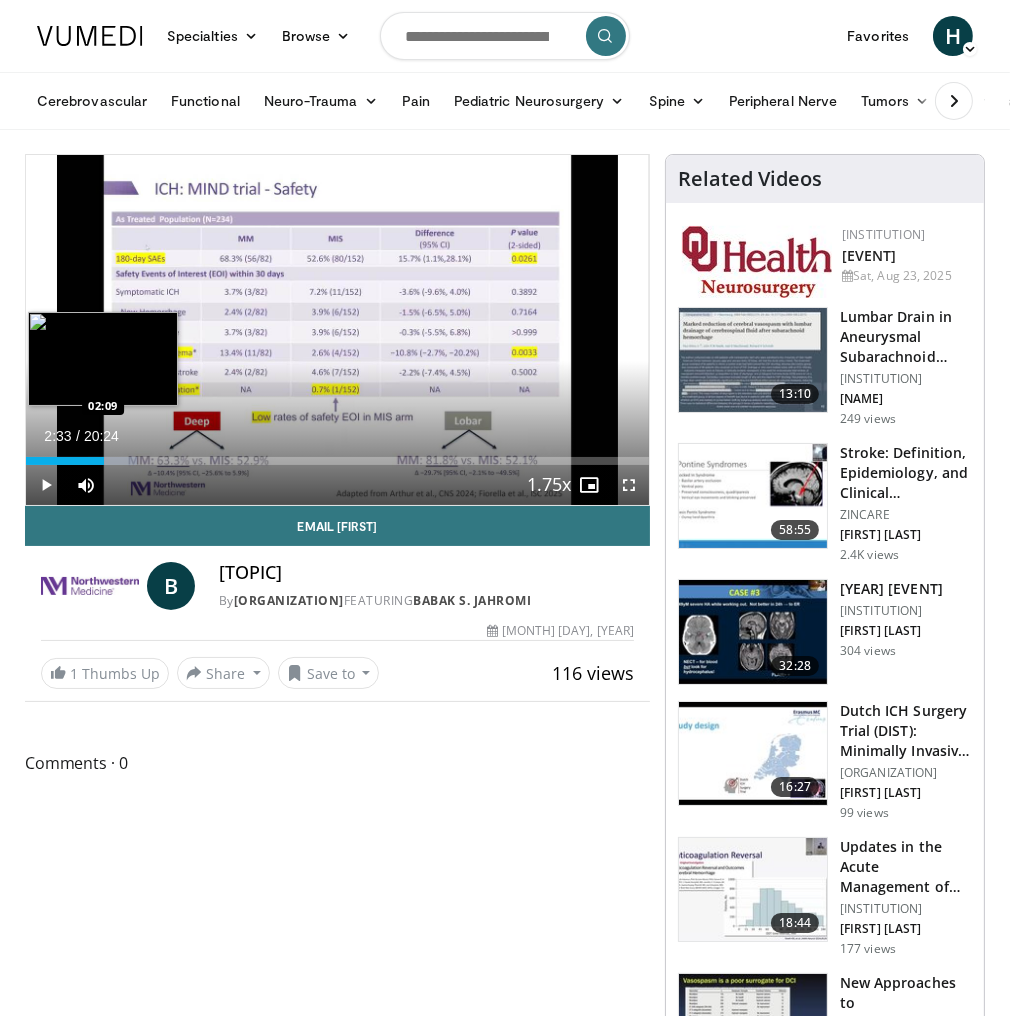 click on "Loaded :  17.83% 02:33 02:09" at bounding box center [337, 461] 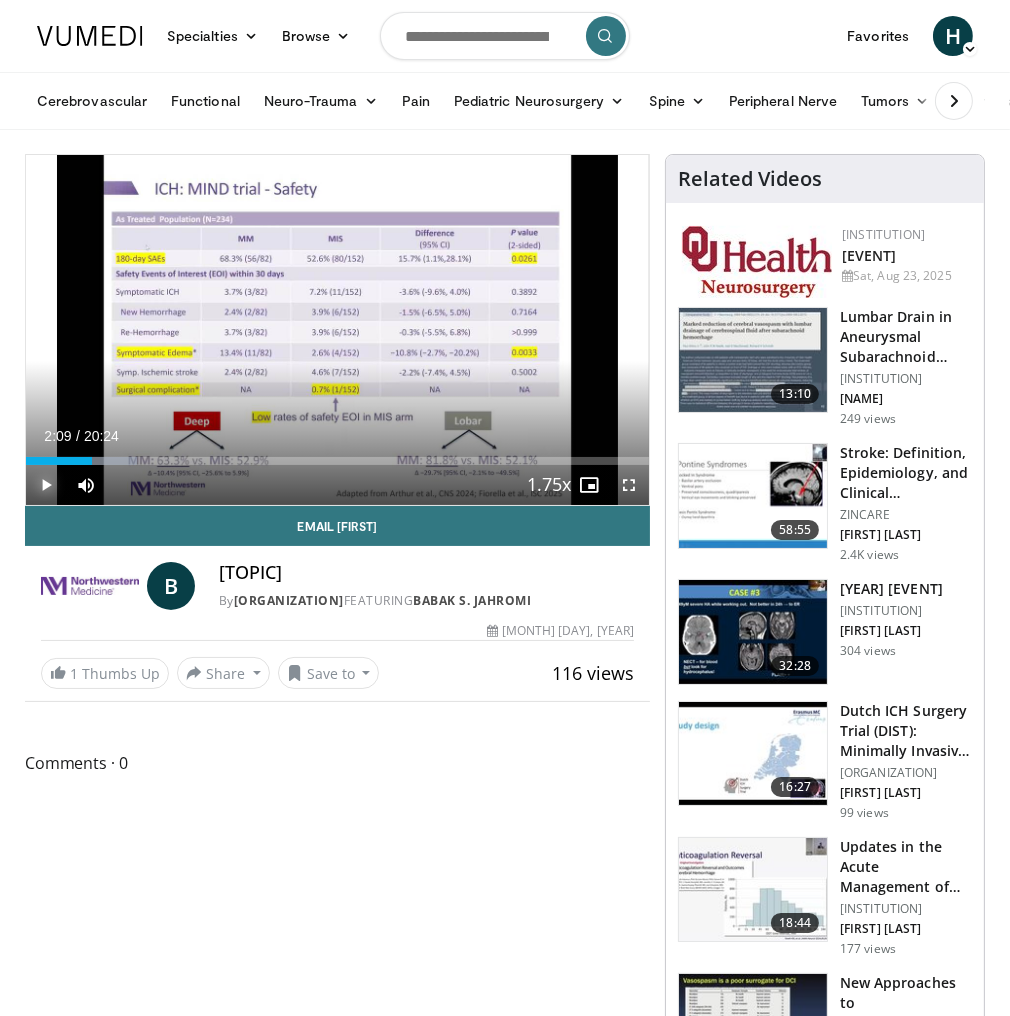 click at bounding box center [46, 485] 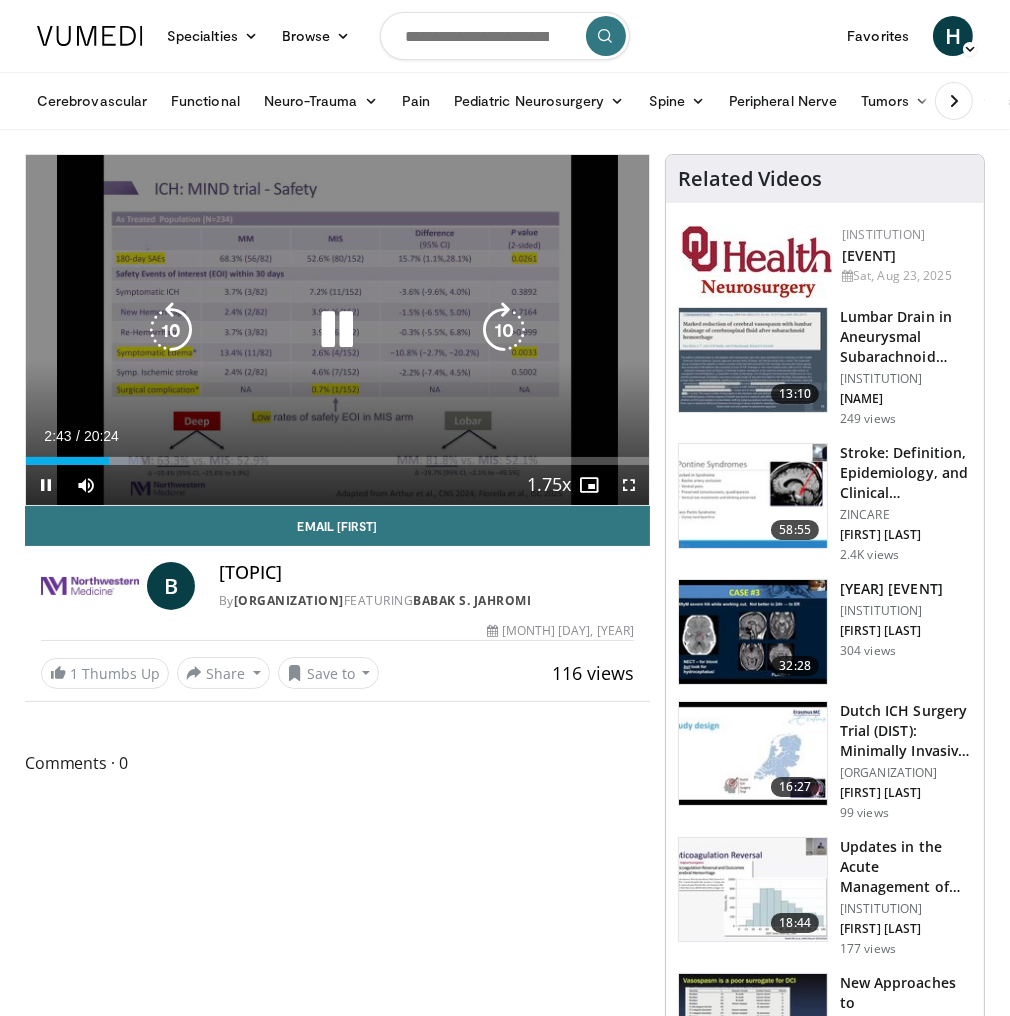 click at bounding box center [171, 330] 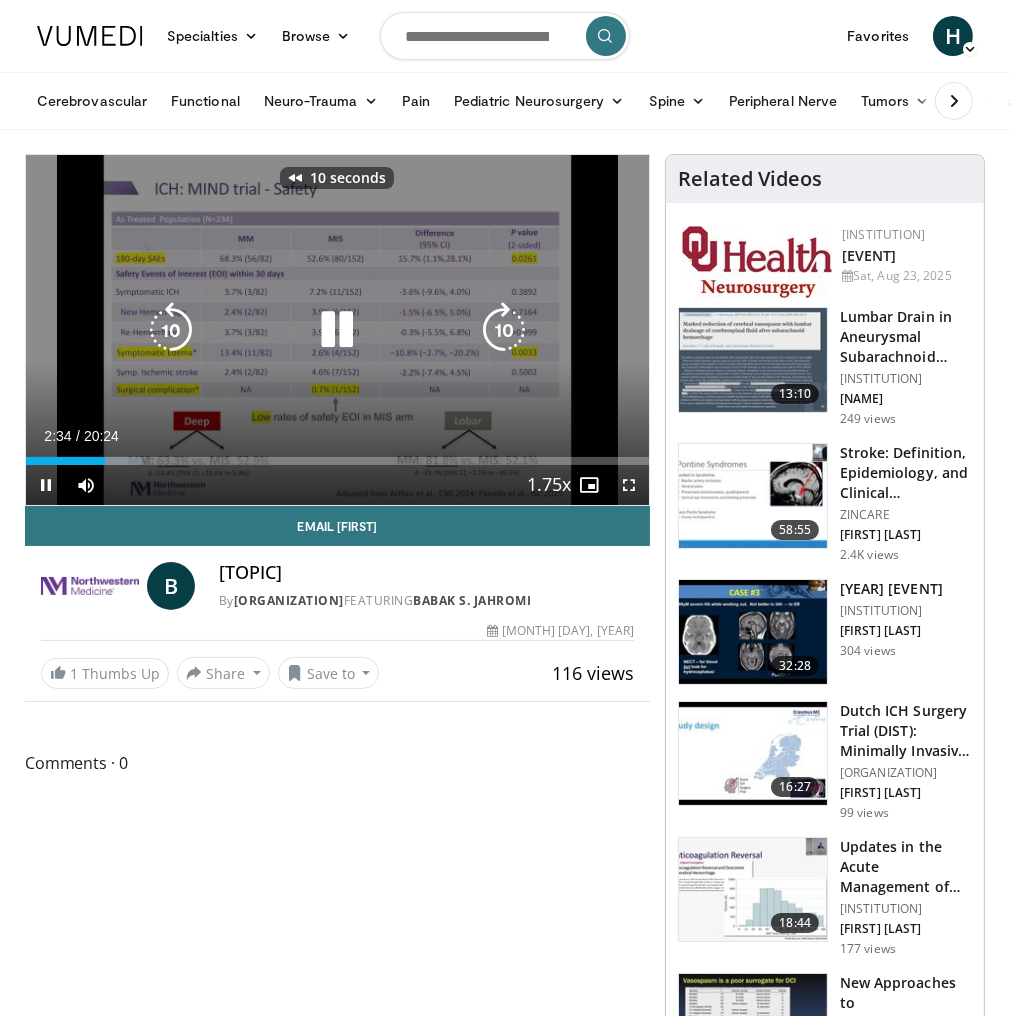 click at bounding box center (337, 330) 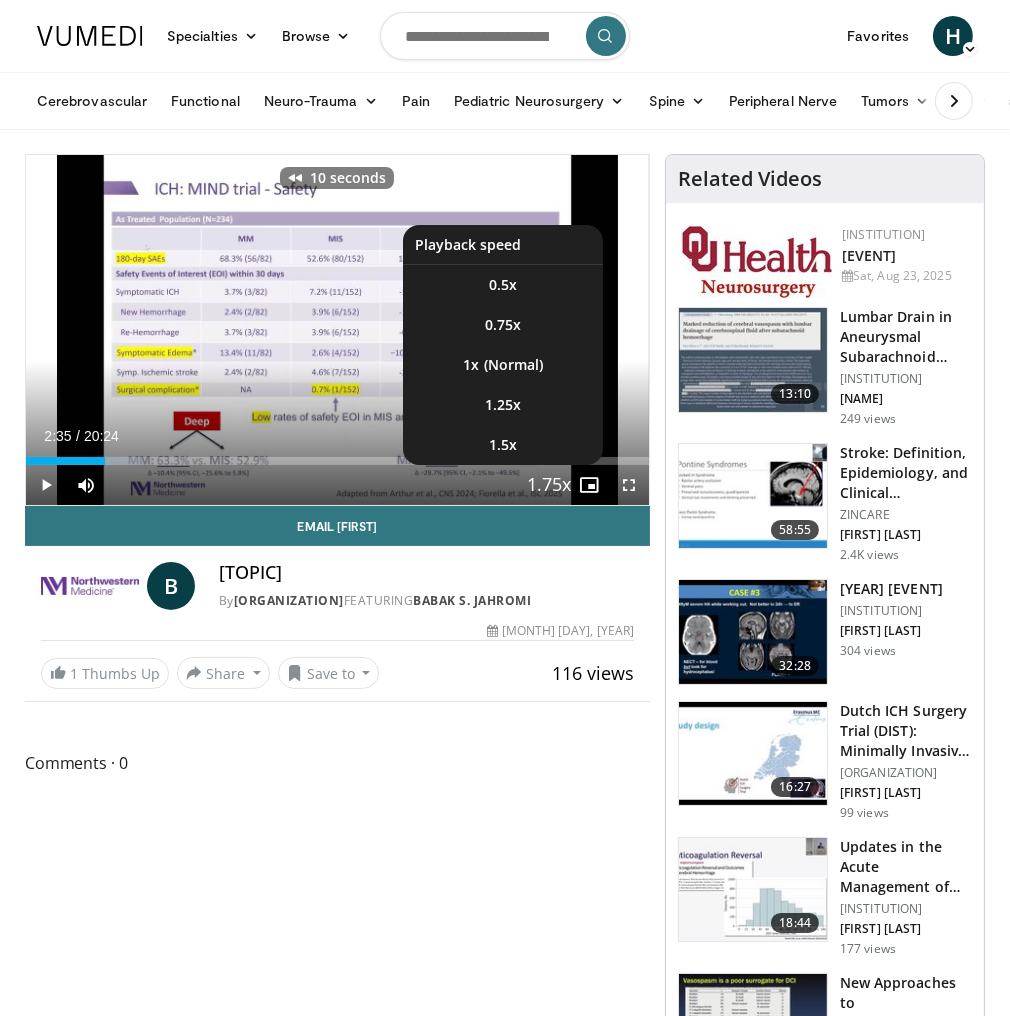 click at bounding box center (549, 486) 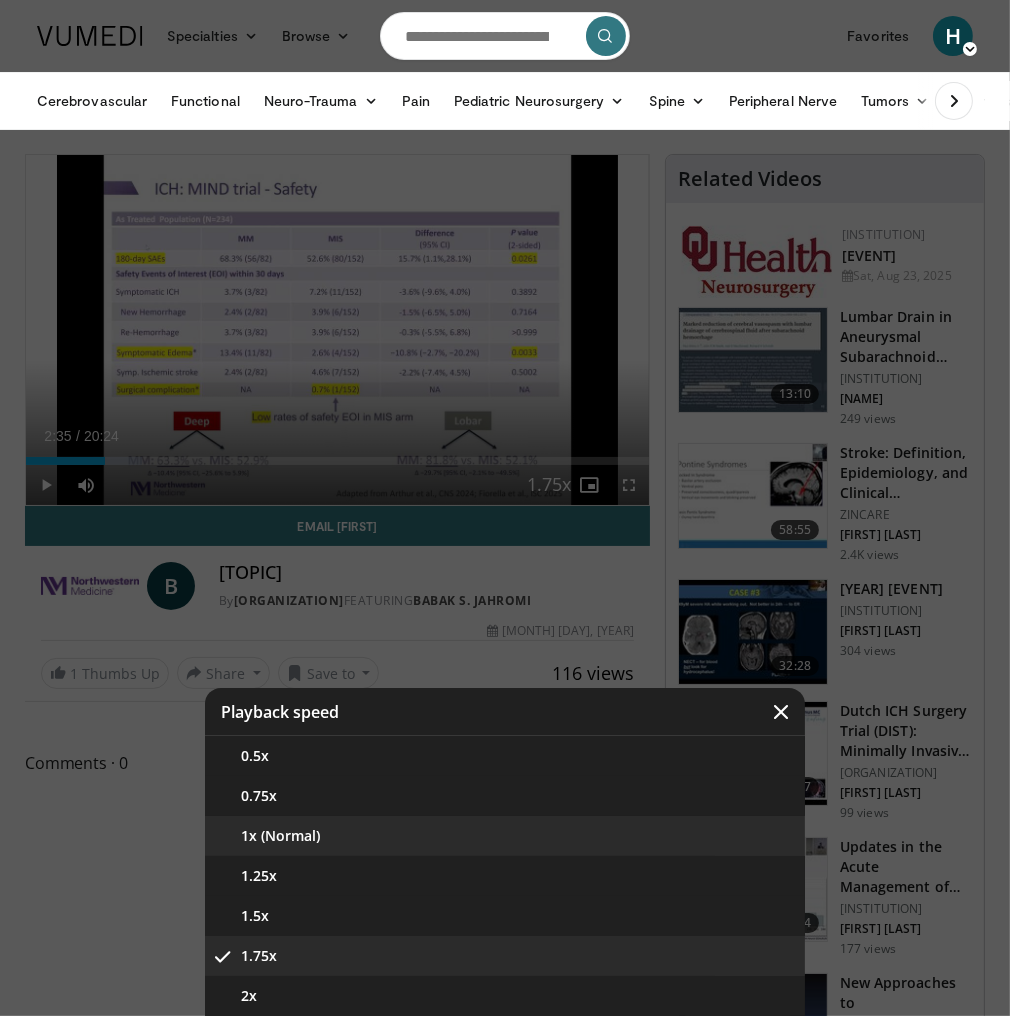 click on "1x (Normal)" at bounding box center (505, 836) 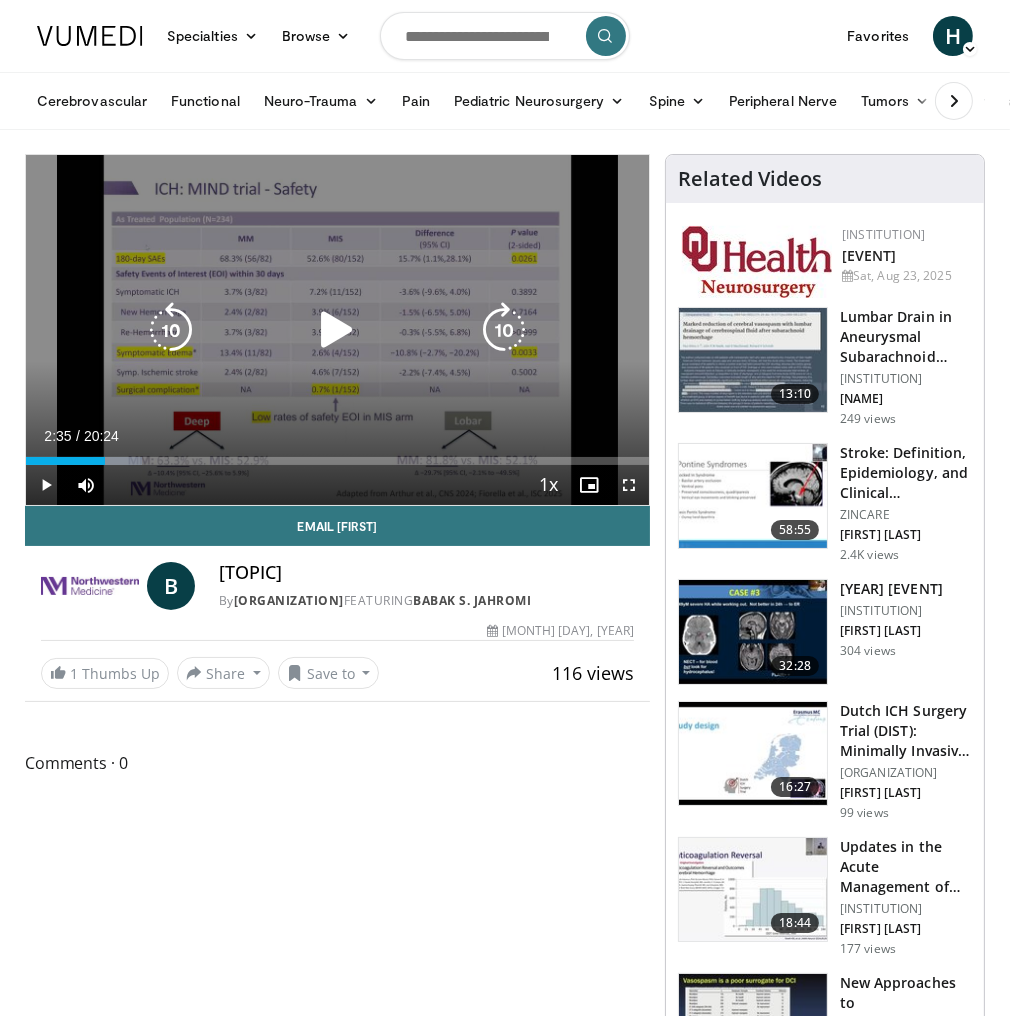 click at bounding box center (337, 330) 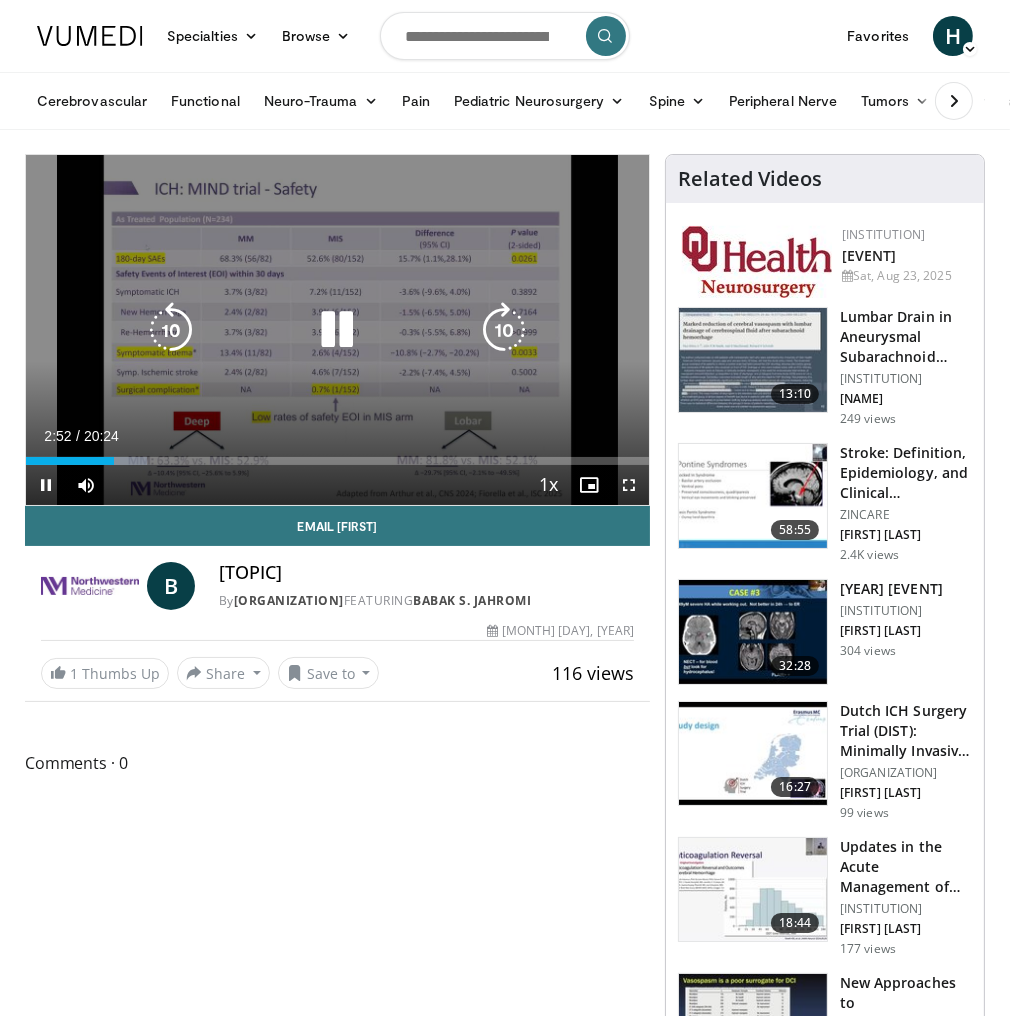 click at bounding box center [337, 330] 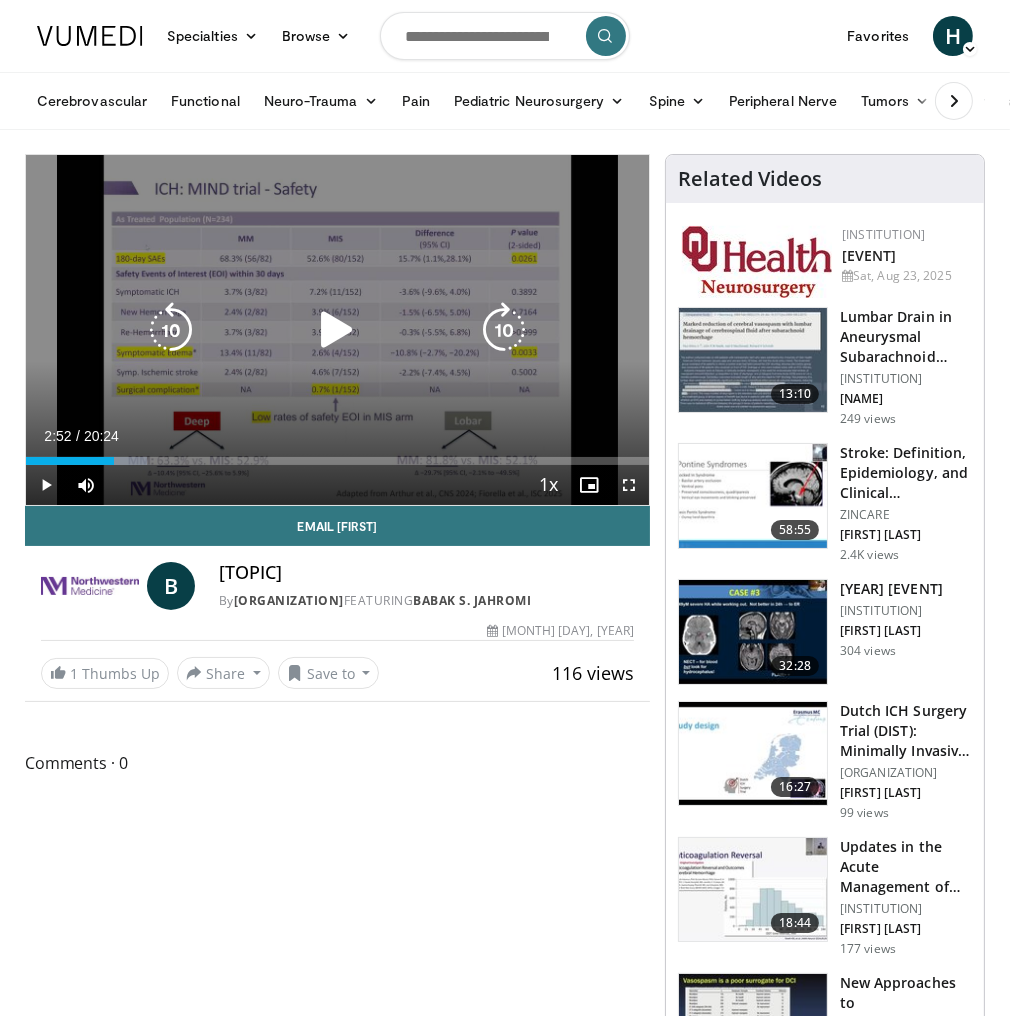 click on "[TIME]
Tap to unmute" at bounding box center [337, 330] 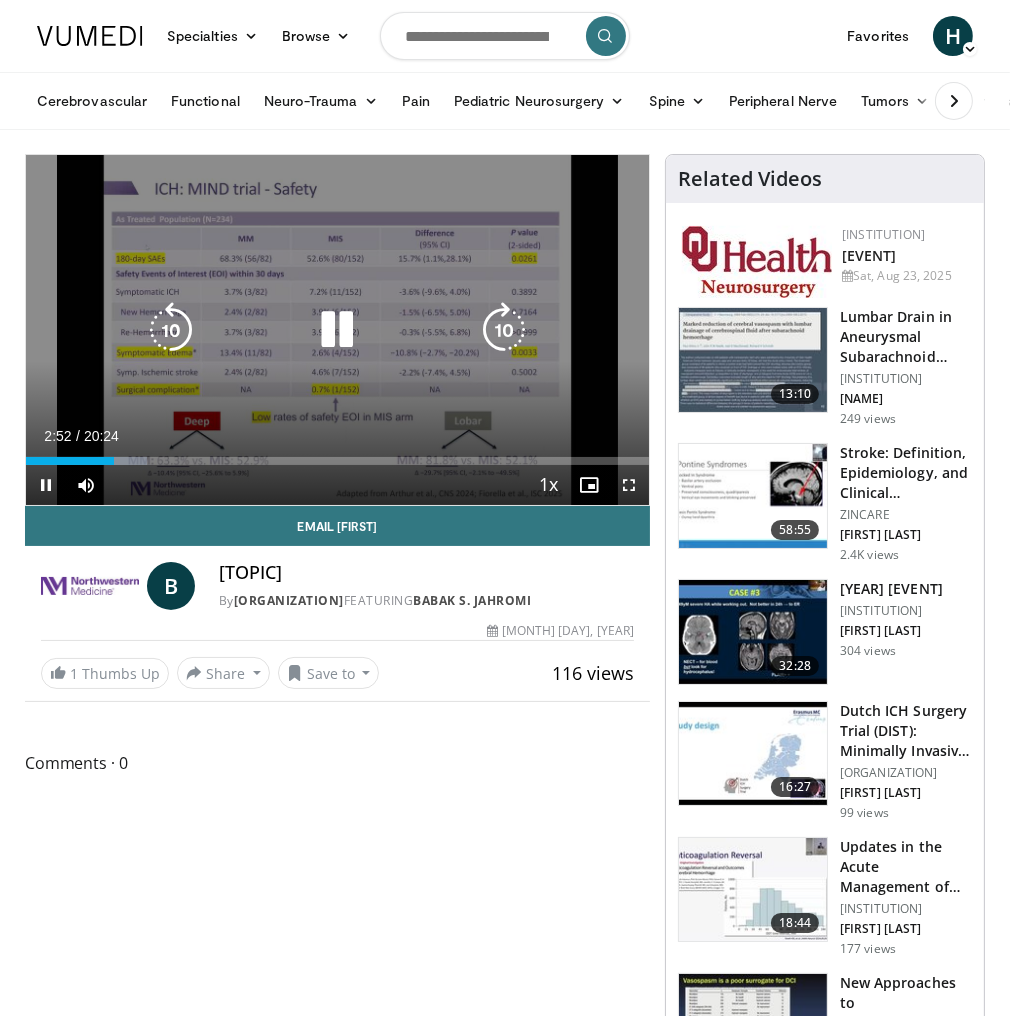 click at bounding box center [171, 330] 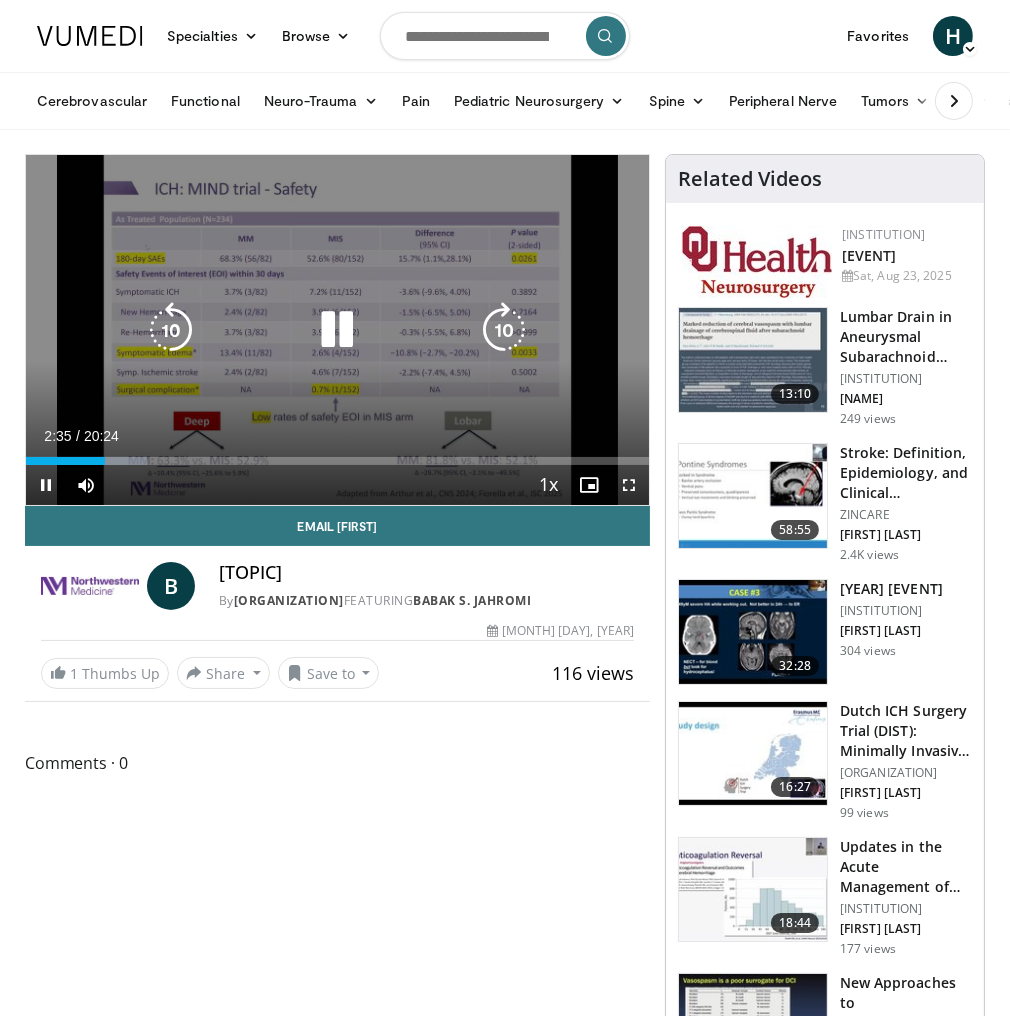 click at bounding box center (171, 330) 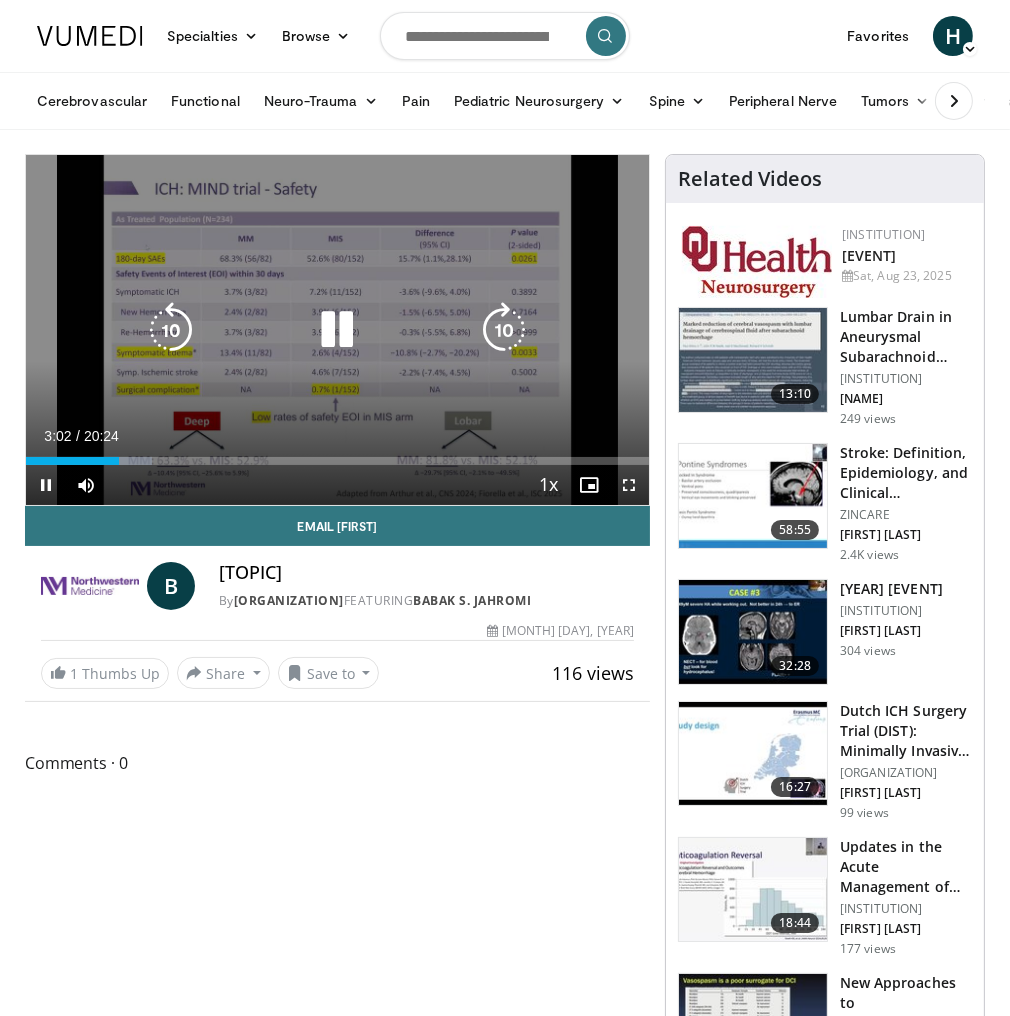 drag, startPoint x: 330, startPoint y: 330, endPoint x: 341, endPoint y: 330, distance: 11 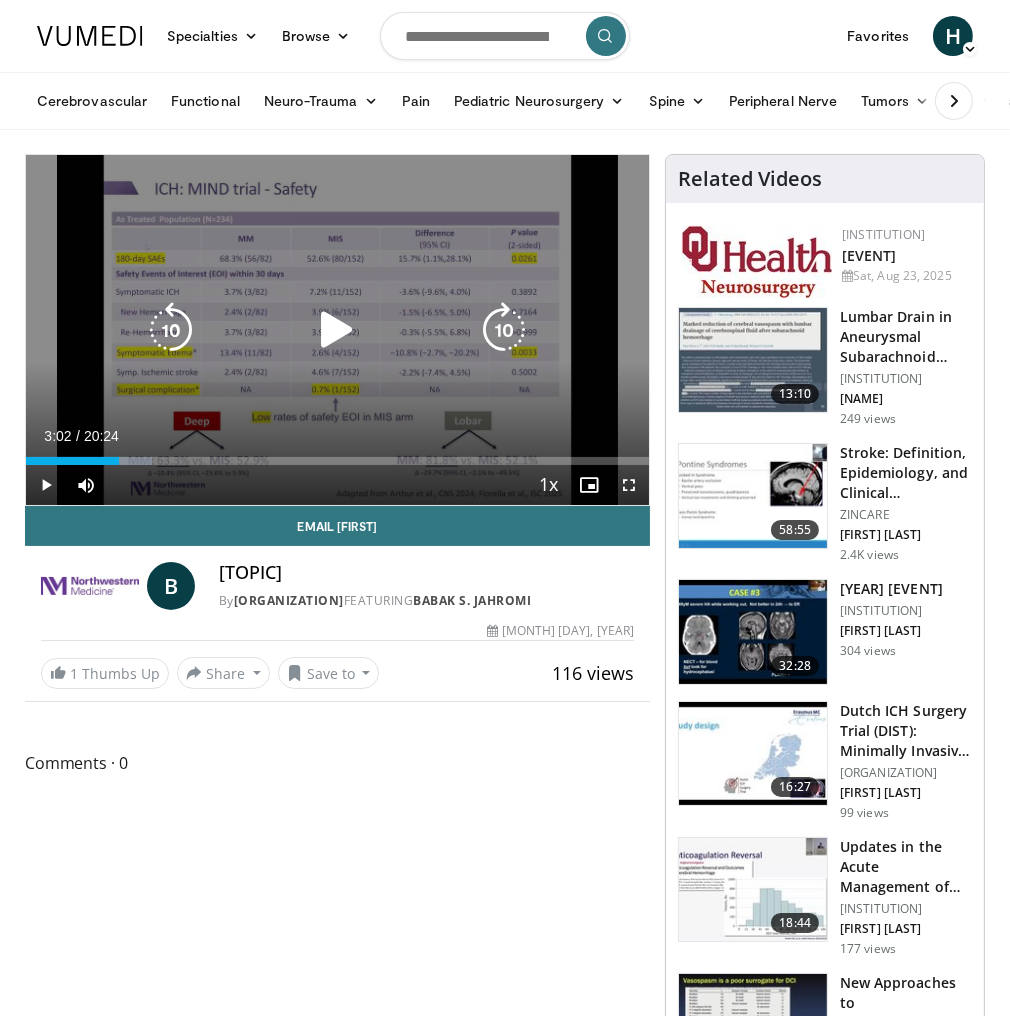 click at bounding box center [337, 330] 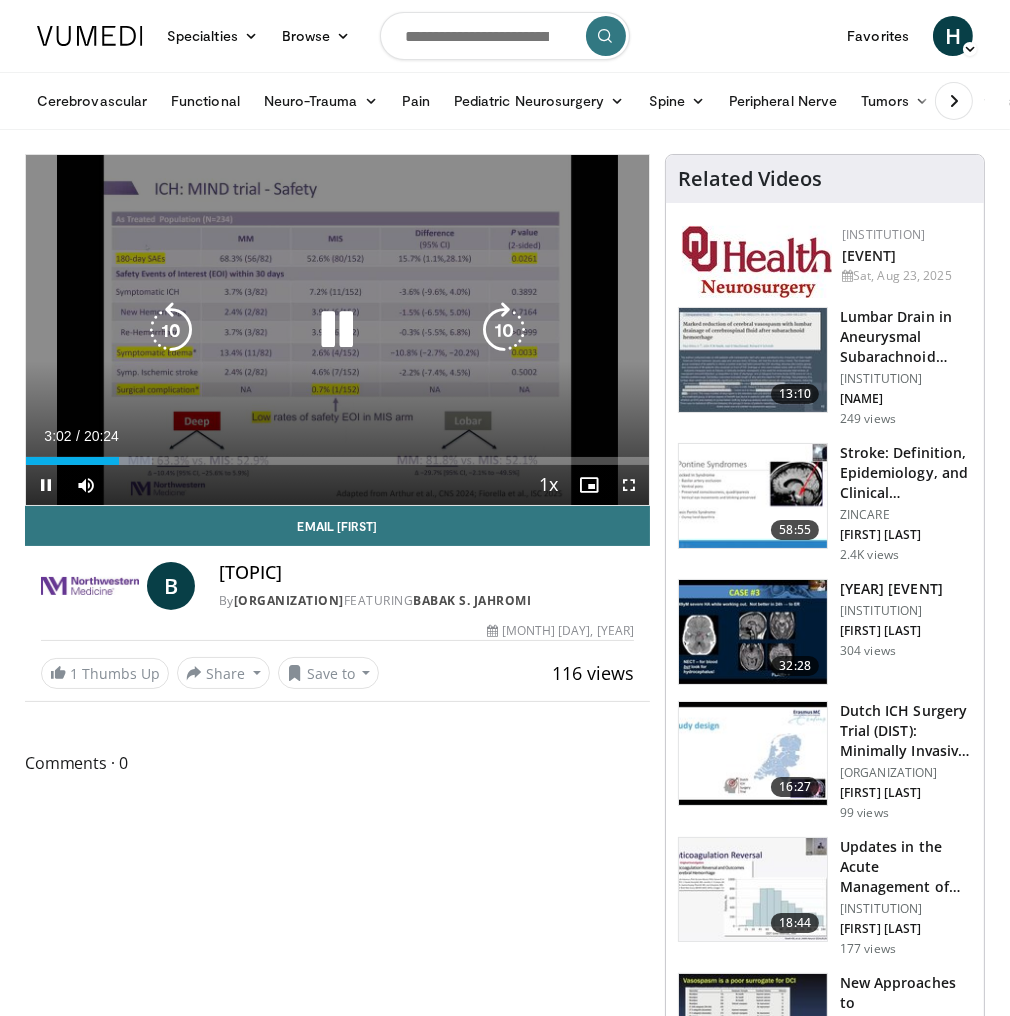 click at bounding box center [171, 330] 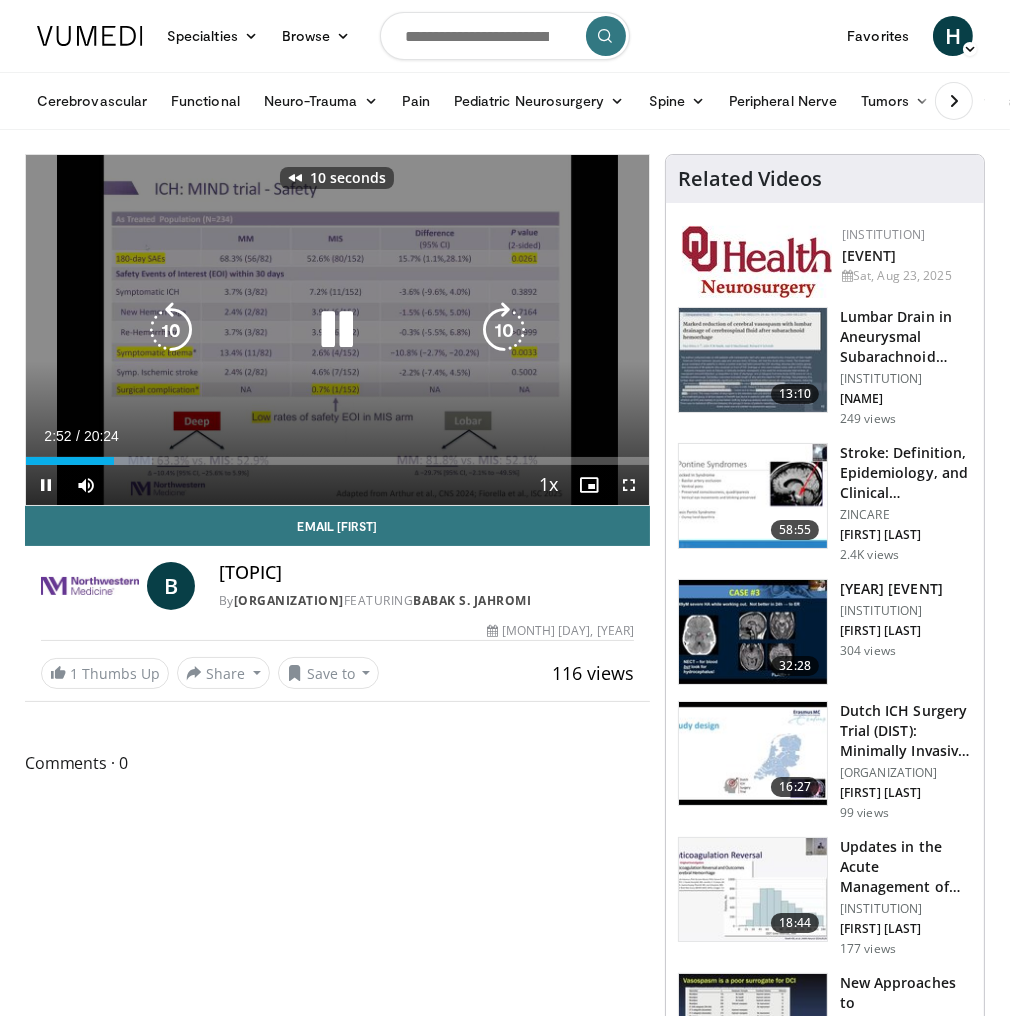 click at bounding box center [171, 330] 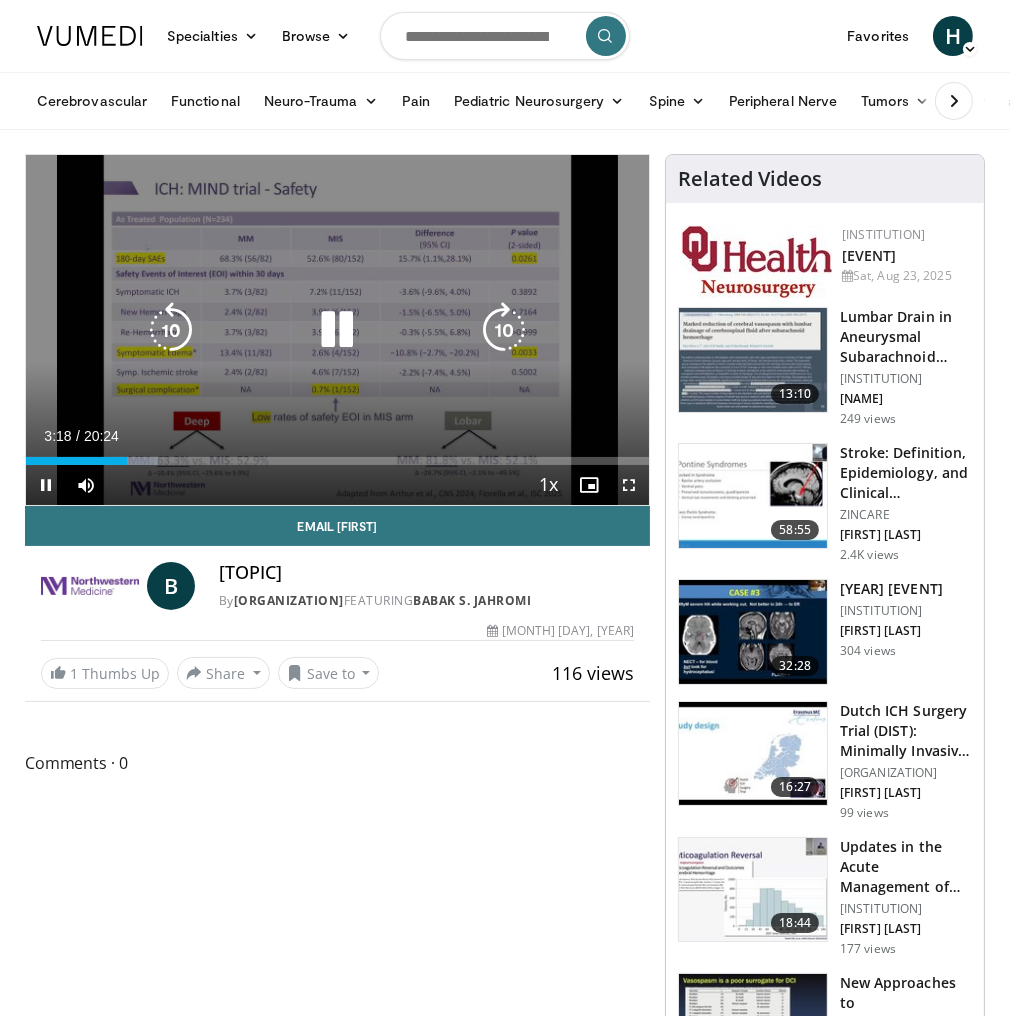 click at bounding box center (337, 330) 